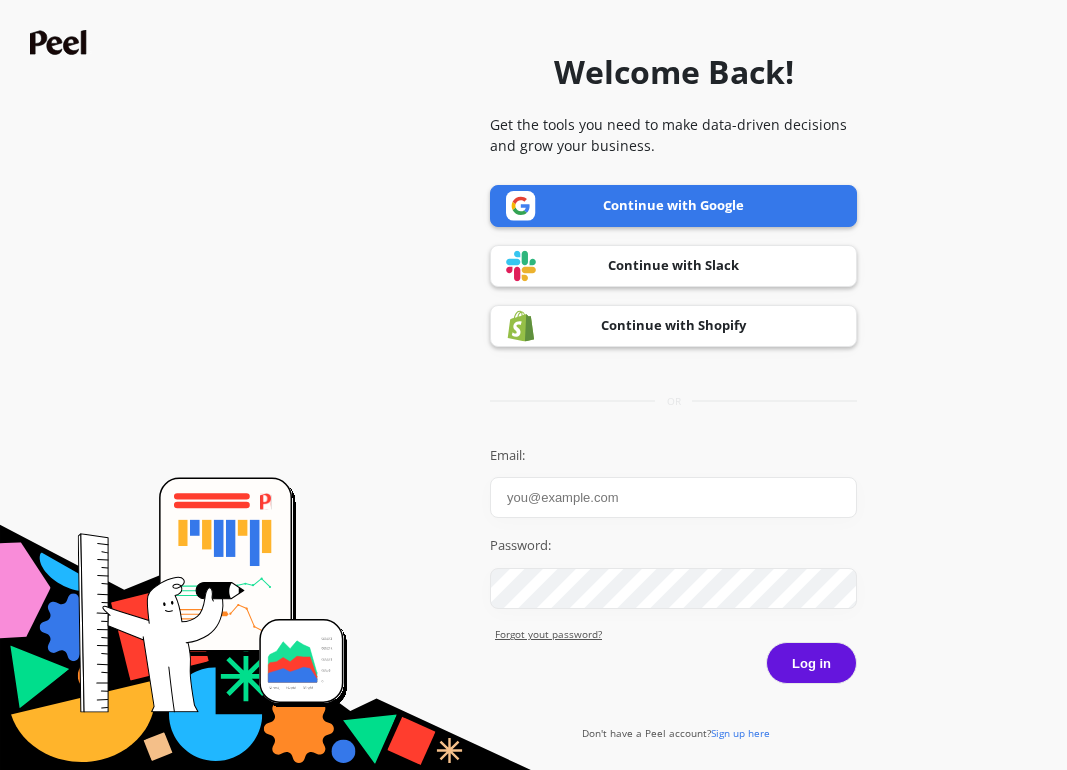 scroll, scrollTop: 0, scrollLeft: 0, axis: both 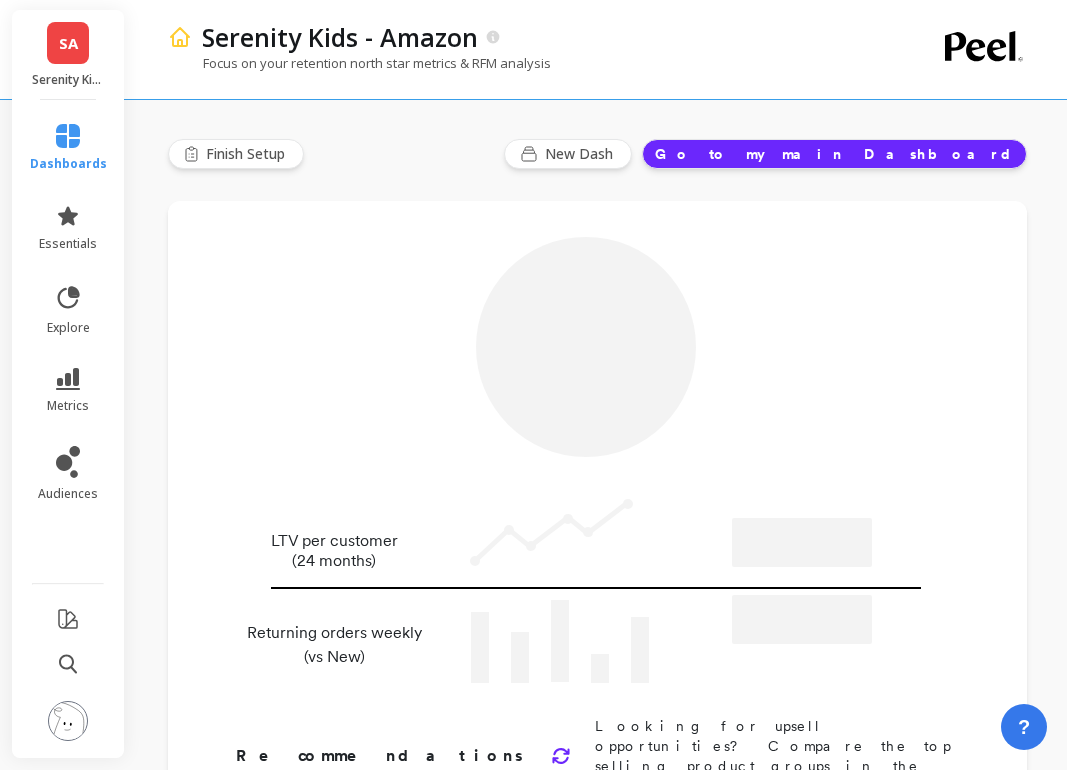 type on "Champions" 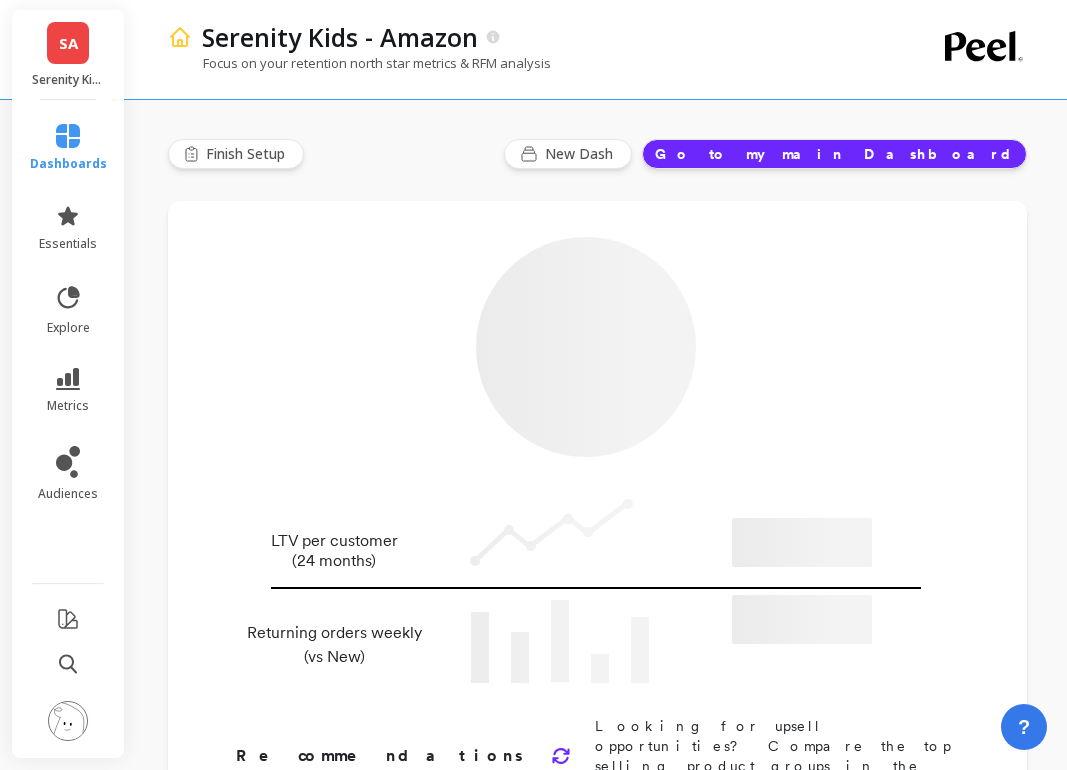 type on "[NUMBER]" 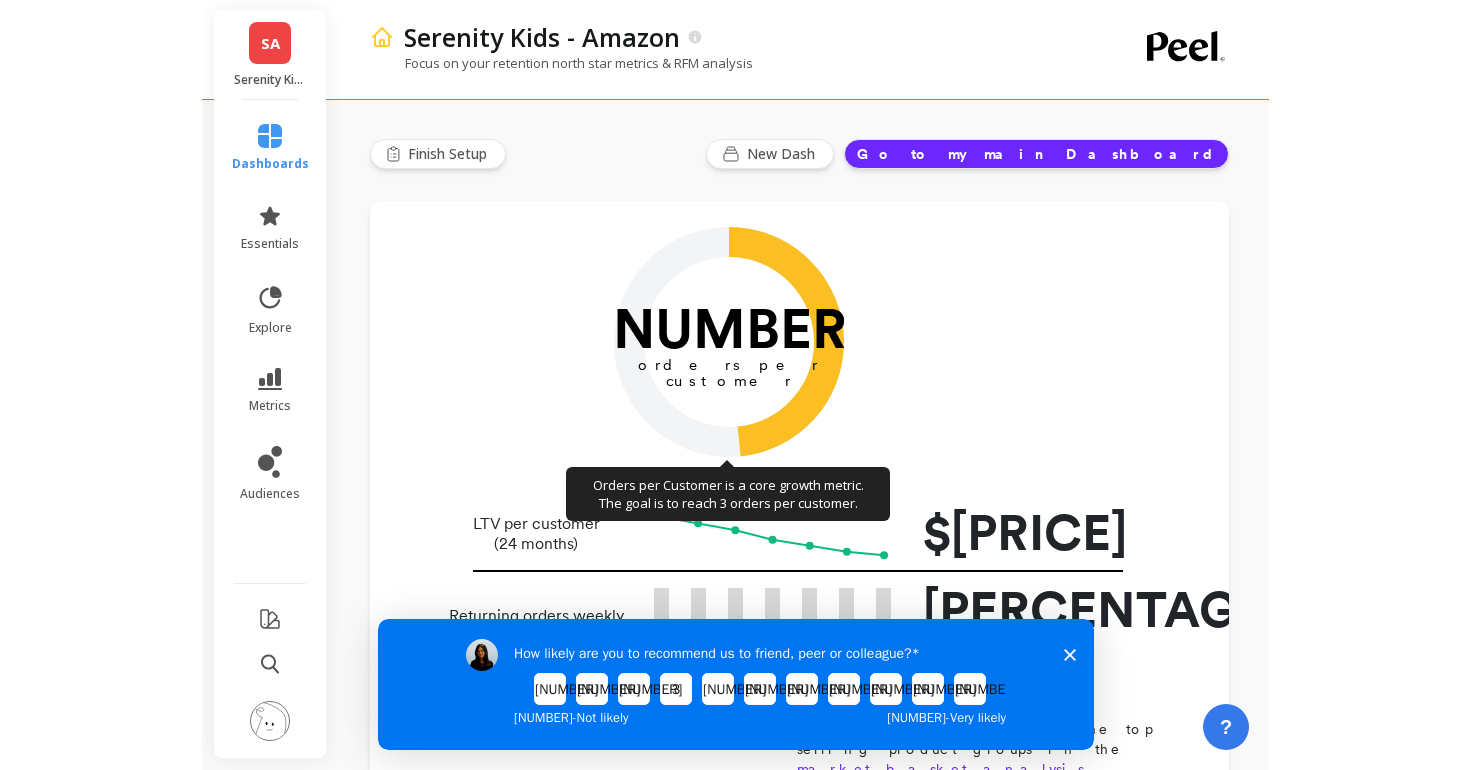 scroll, scrollTop: 0, scrollLeft: 0, axis: both 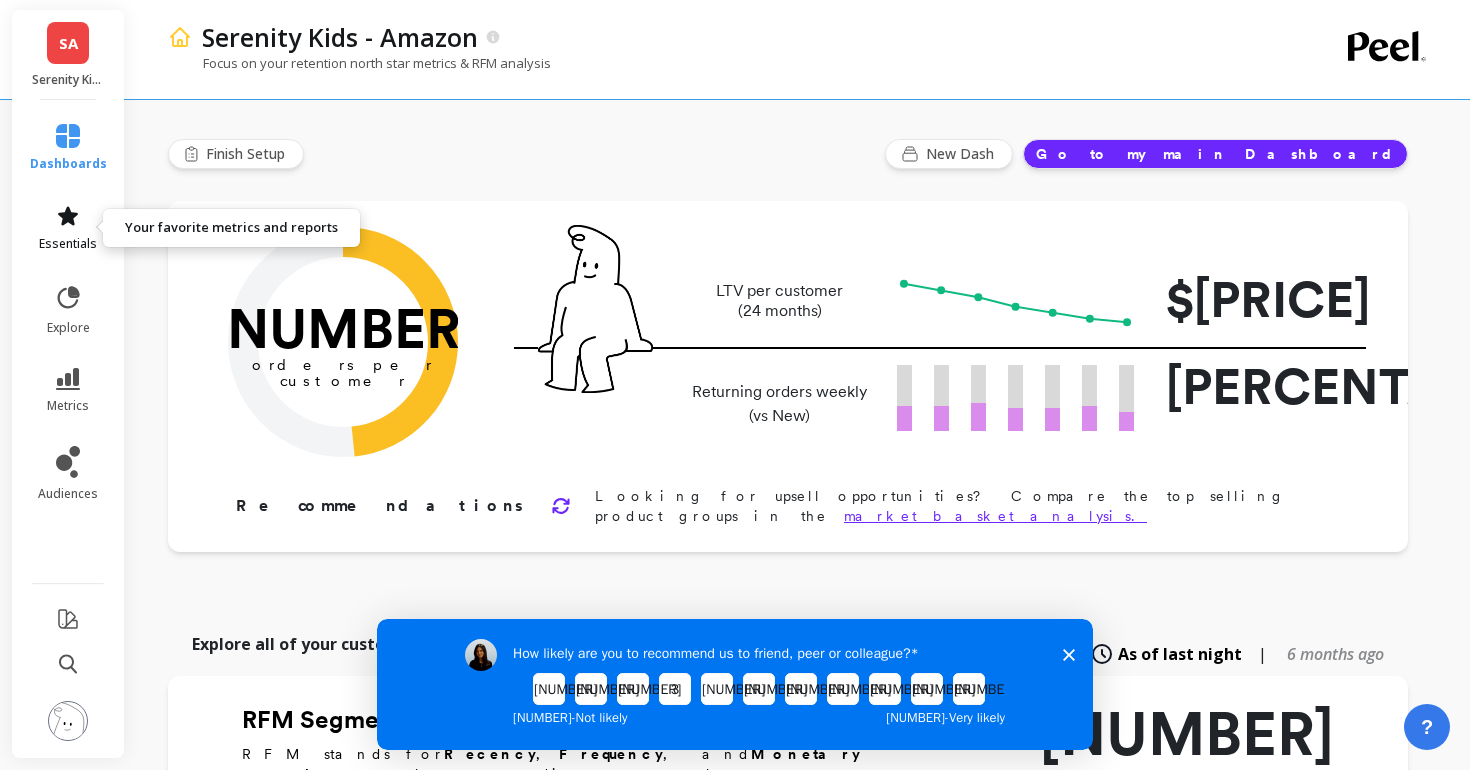 click on "essentials" at bounding box center (68, 244) 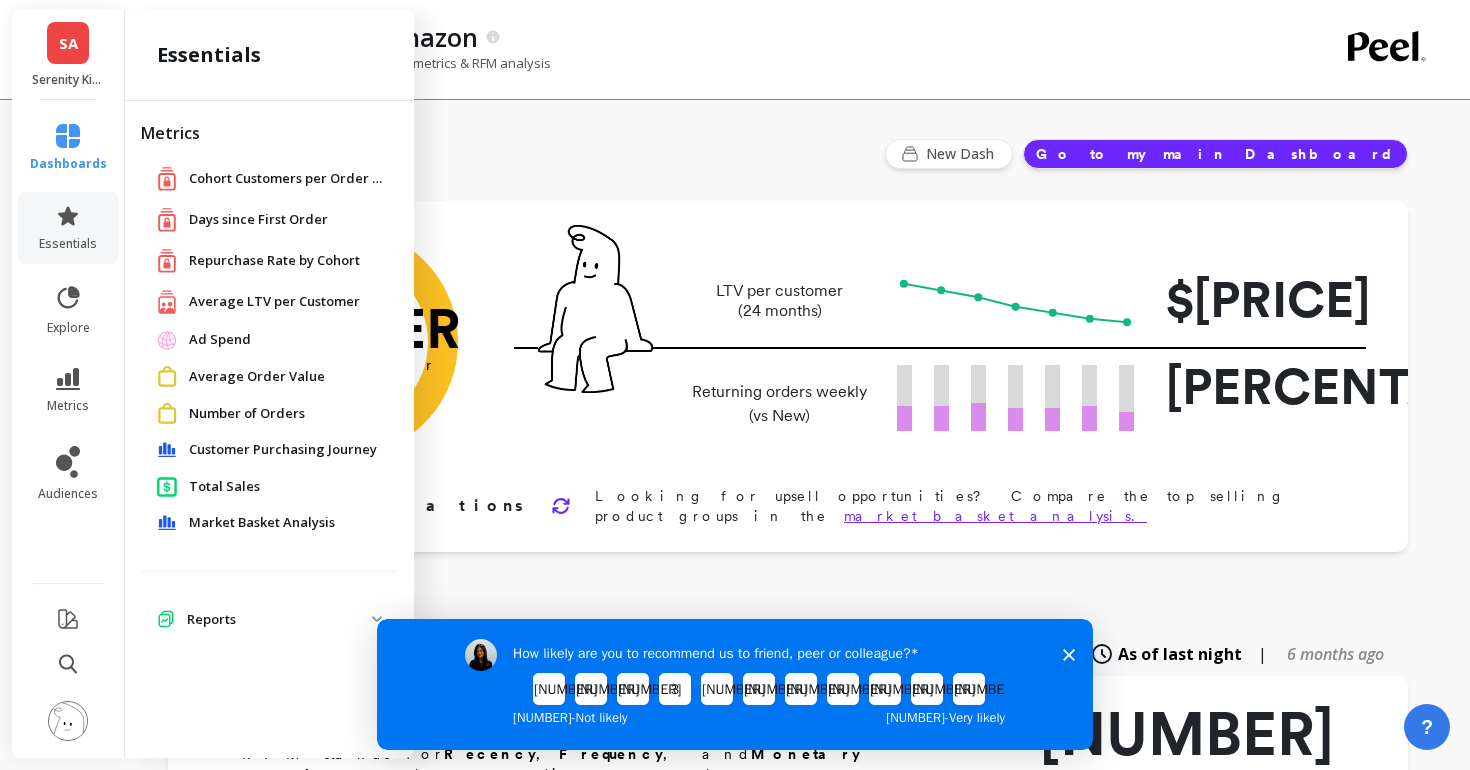 click on "metrics" at bounding box center [68, 391] 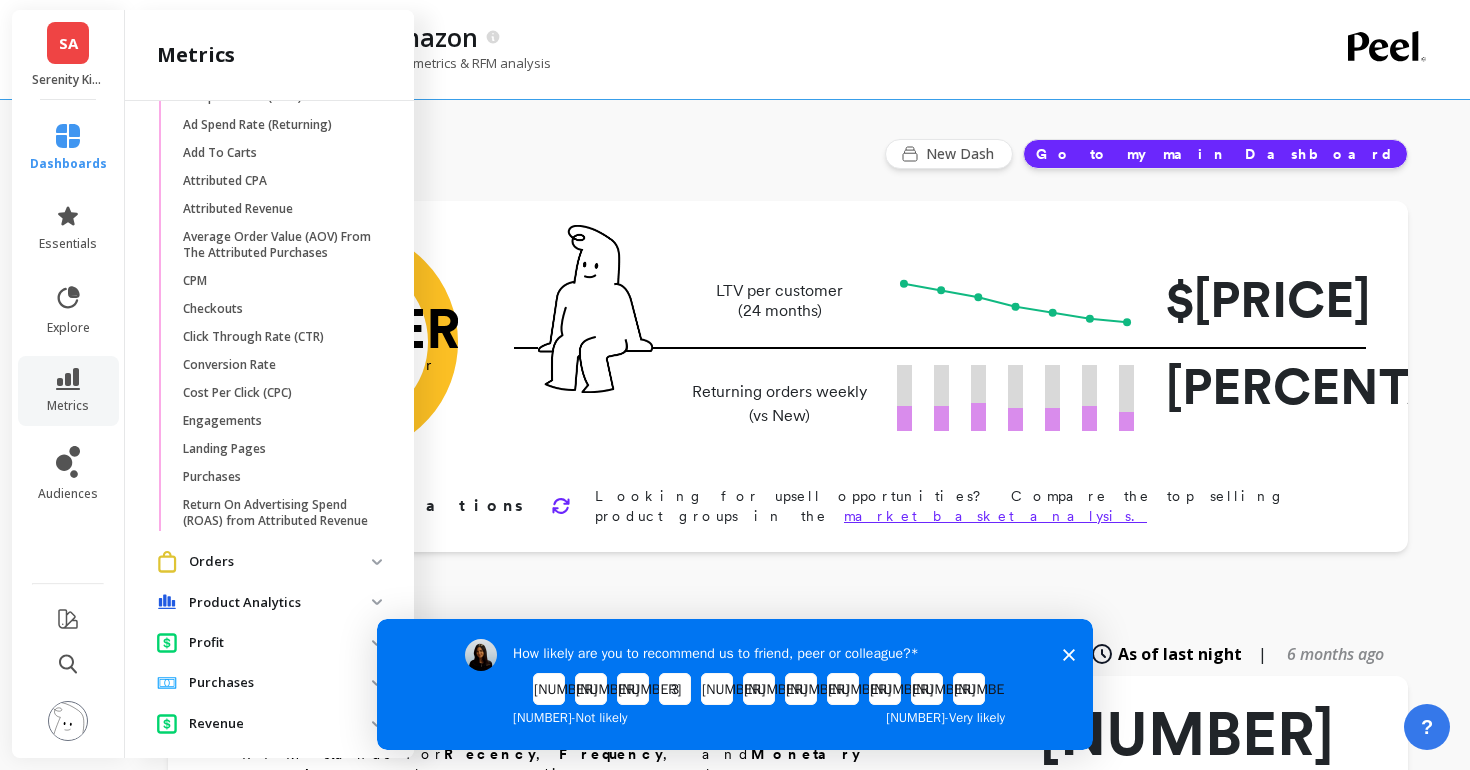scroll, scrollTop: 1764, scrollLeft: 0, axis: vertical 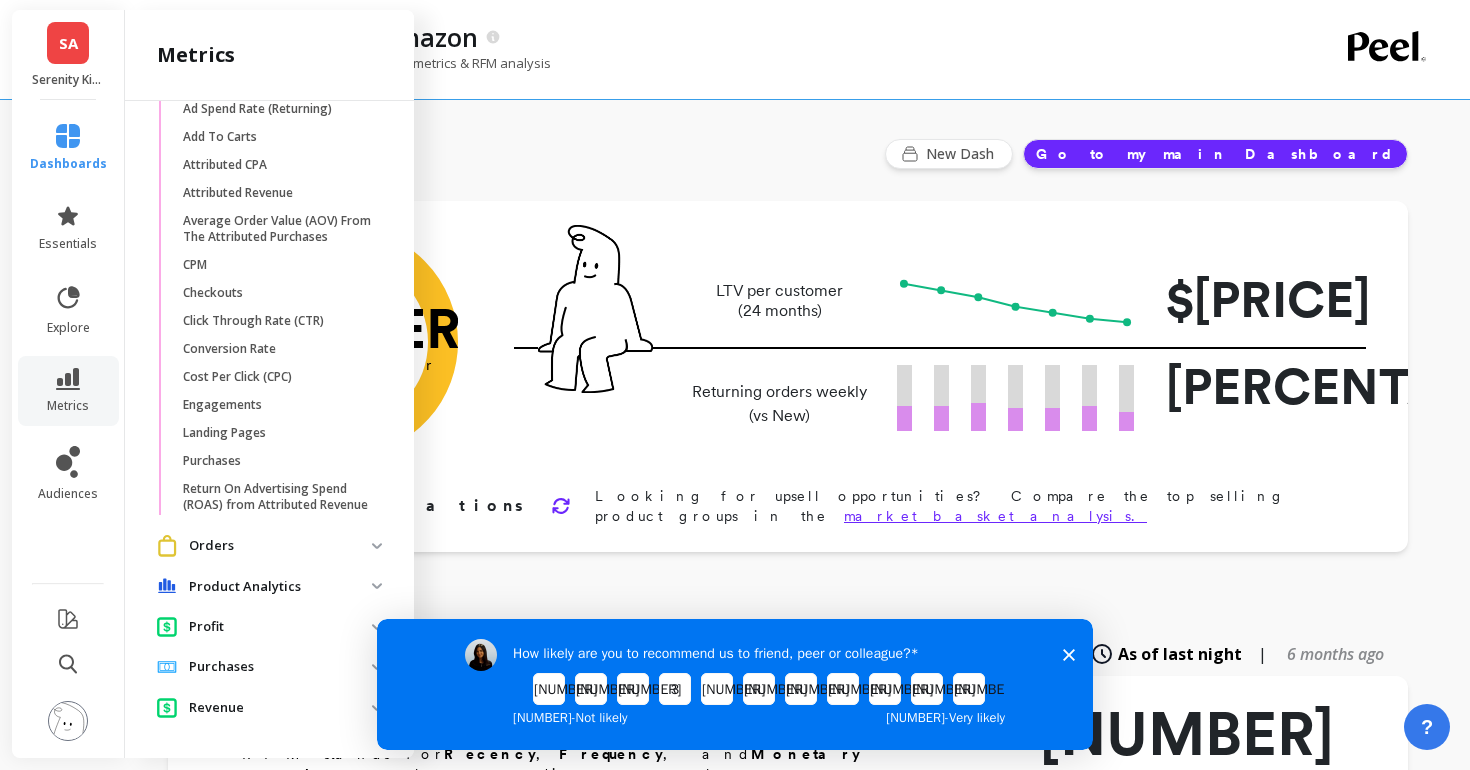 click on "Orders" at bounding box center (280, 546) 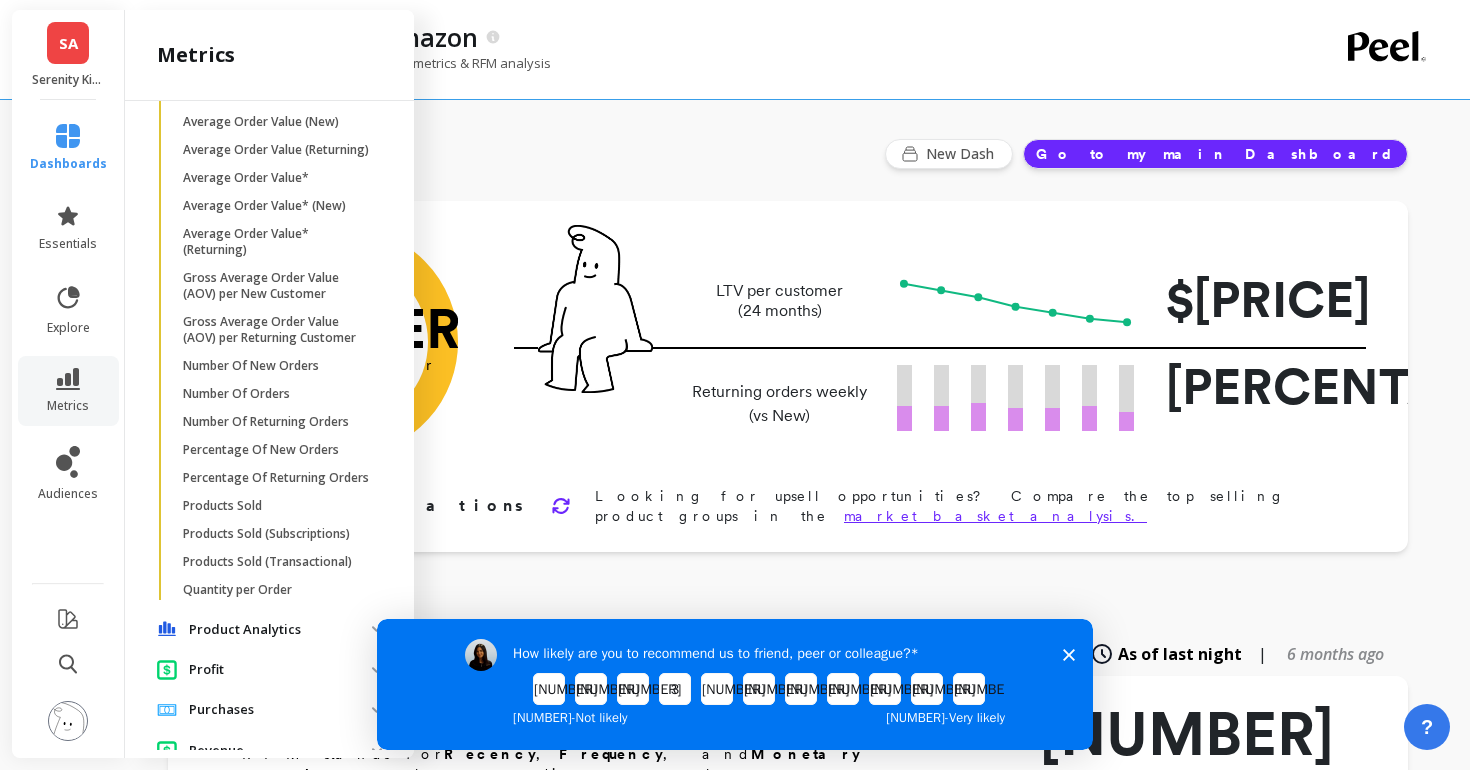 scroll, scrollTop: 2432, scrollLeft: 0, axis: vertical 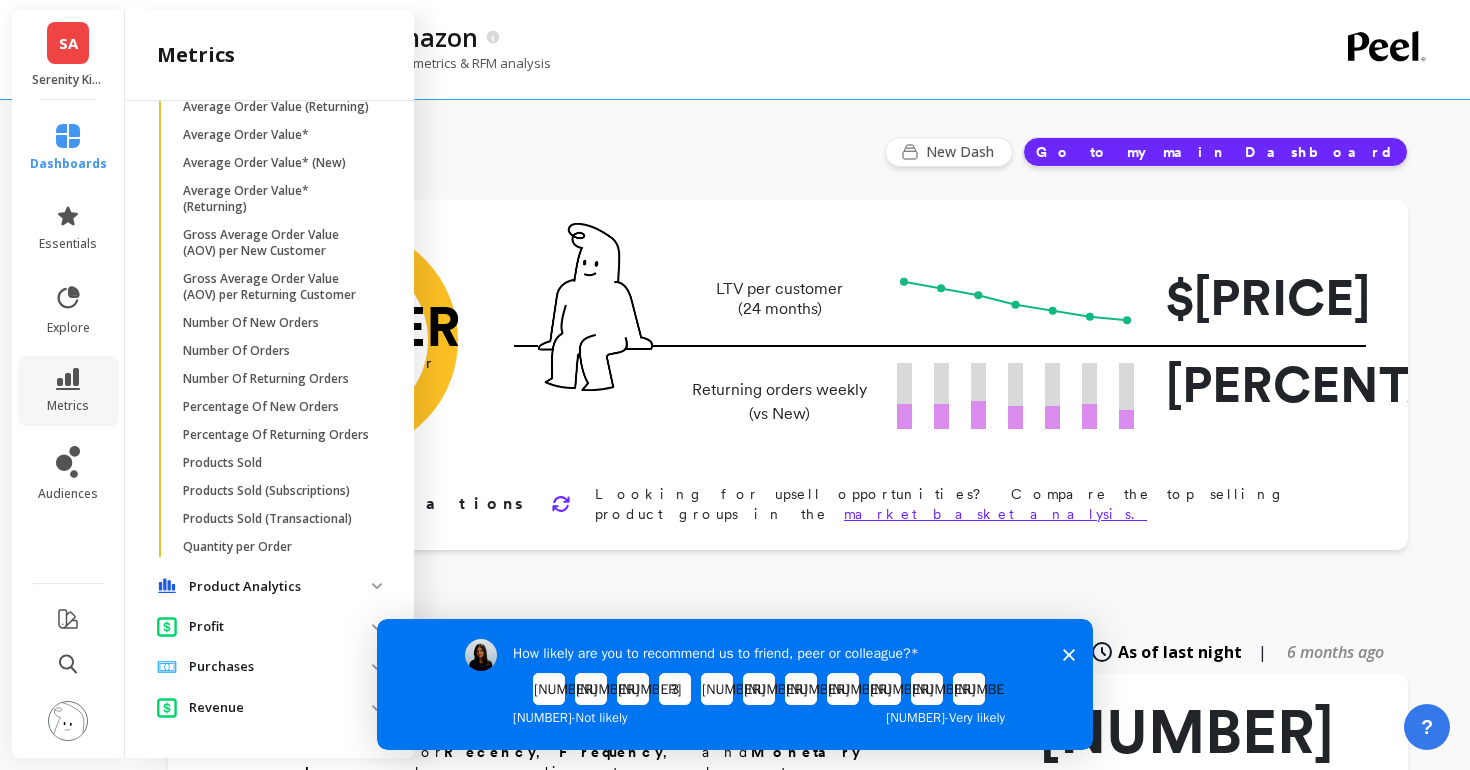 click on "Product Analytics" at bounding box center [280, 587] 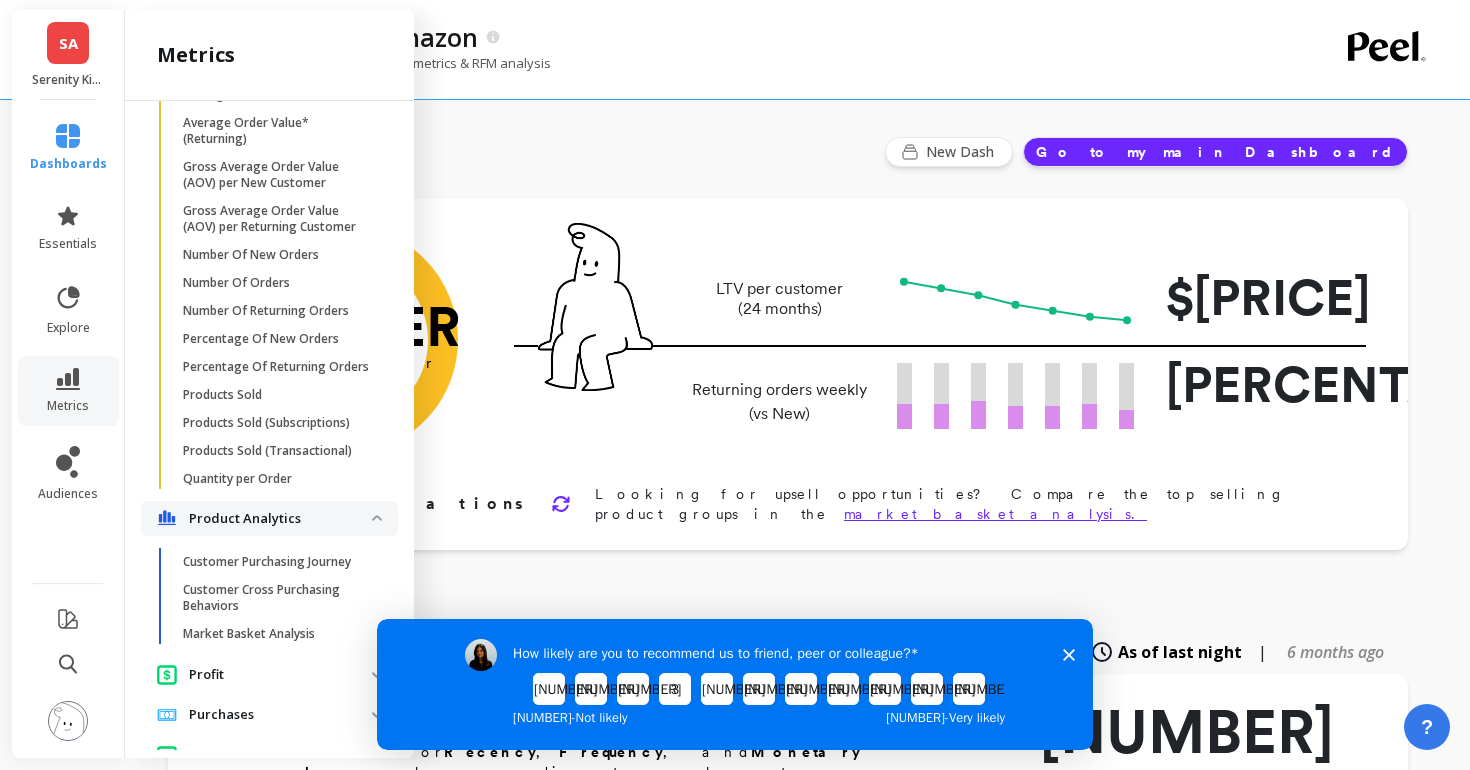 scroll, scrollTop: 2548, scrollLeft: 0, axis: vertical 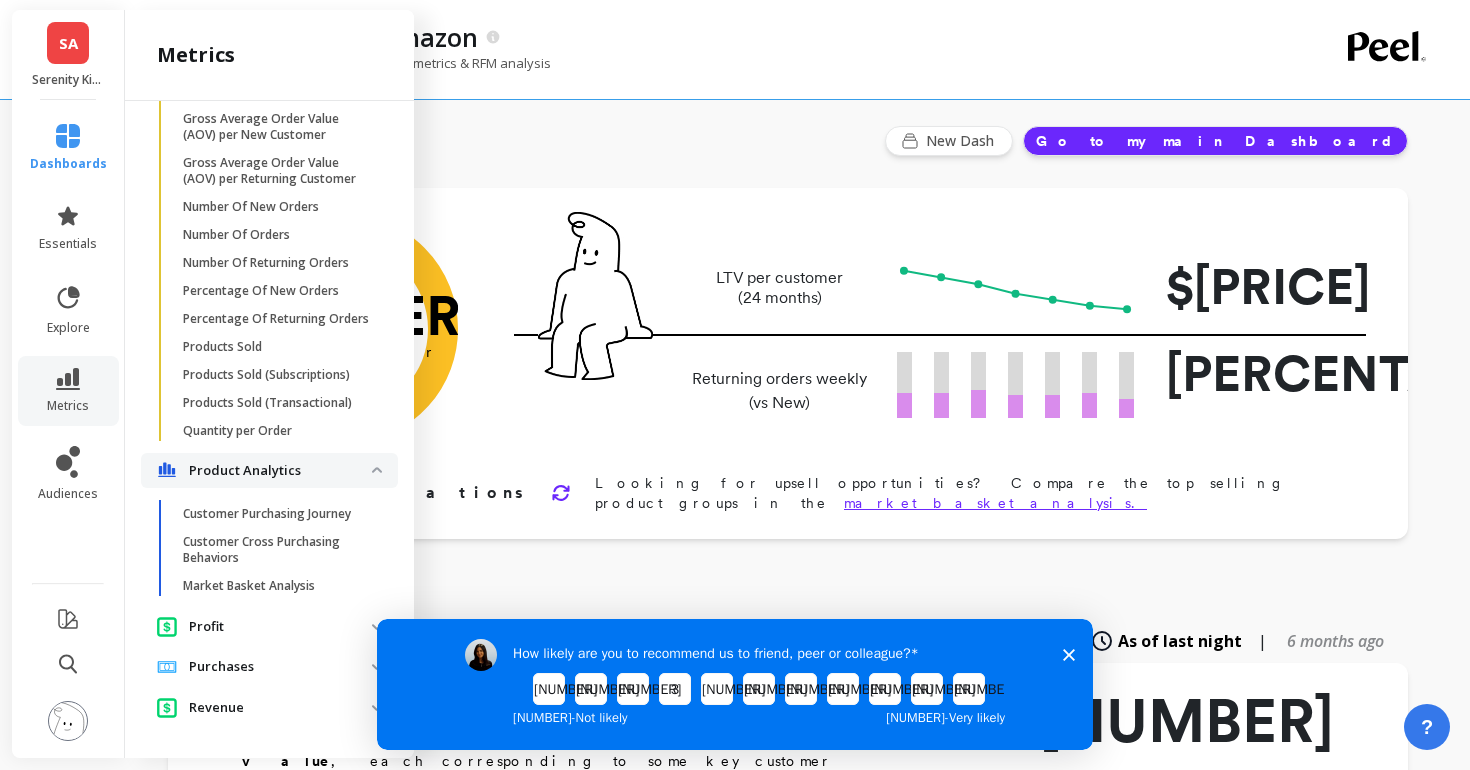 click on "Market Basket Analysis" at bounding box center (249, 586) 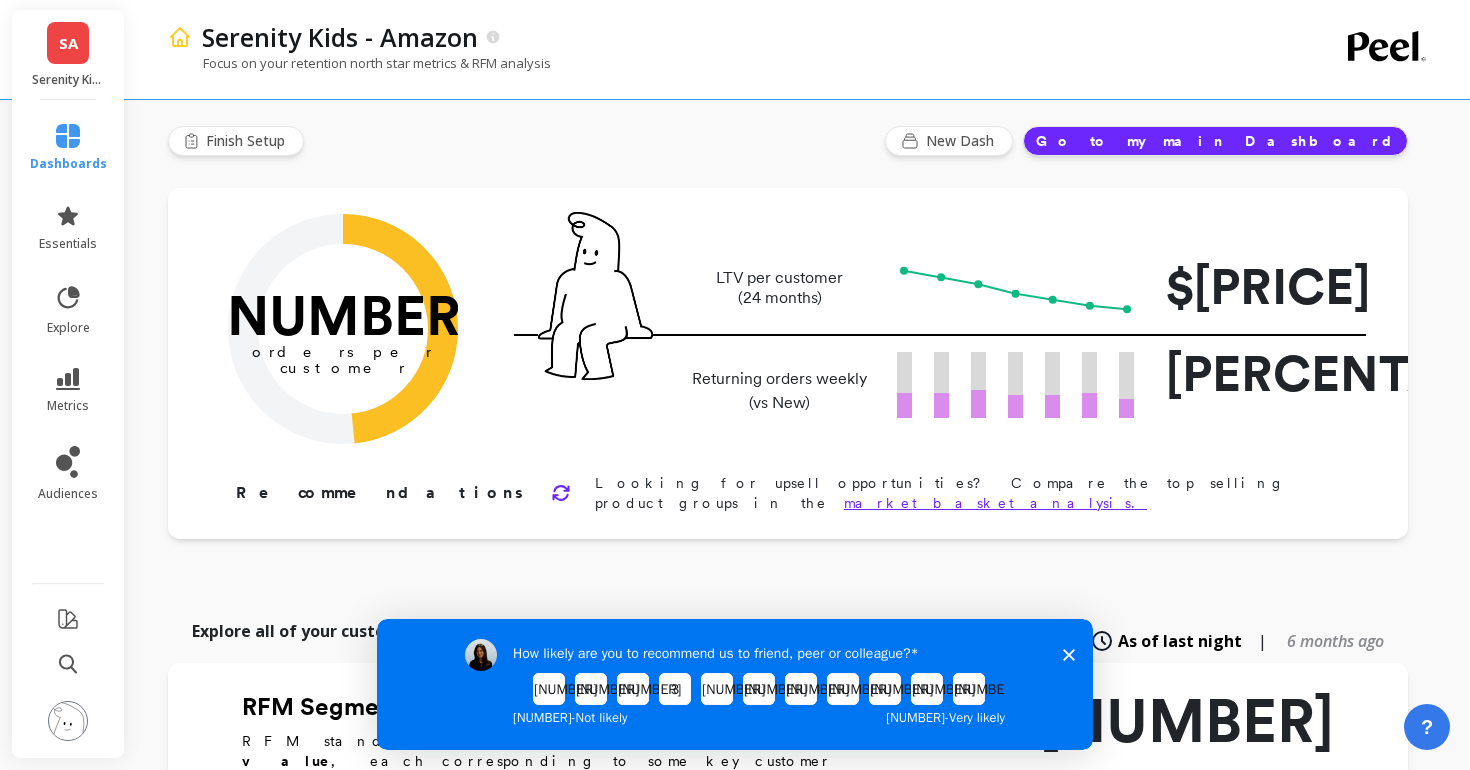 scroll, scrollTop: 0, scrollLeft: 0, axis: both 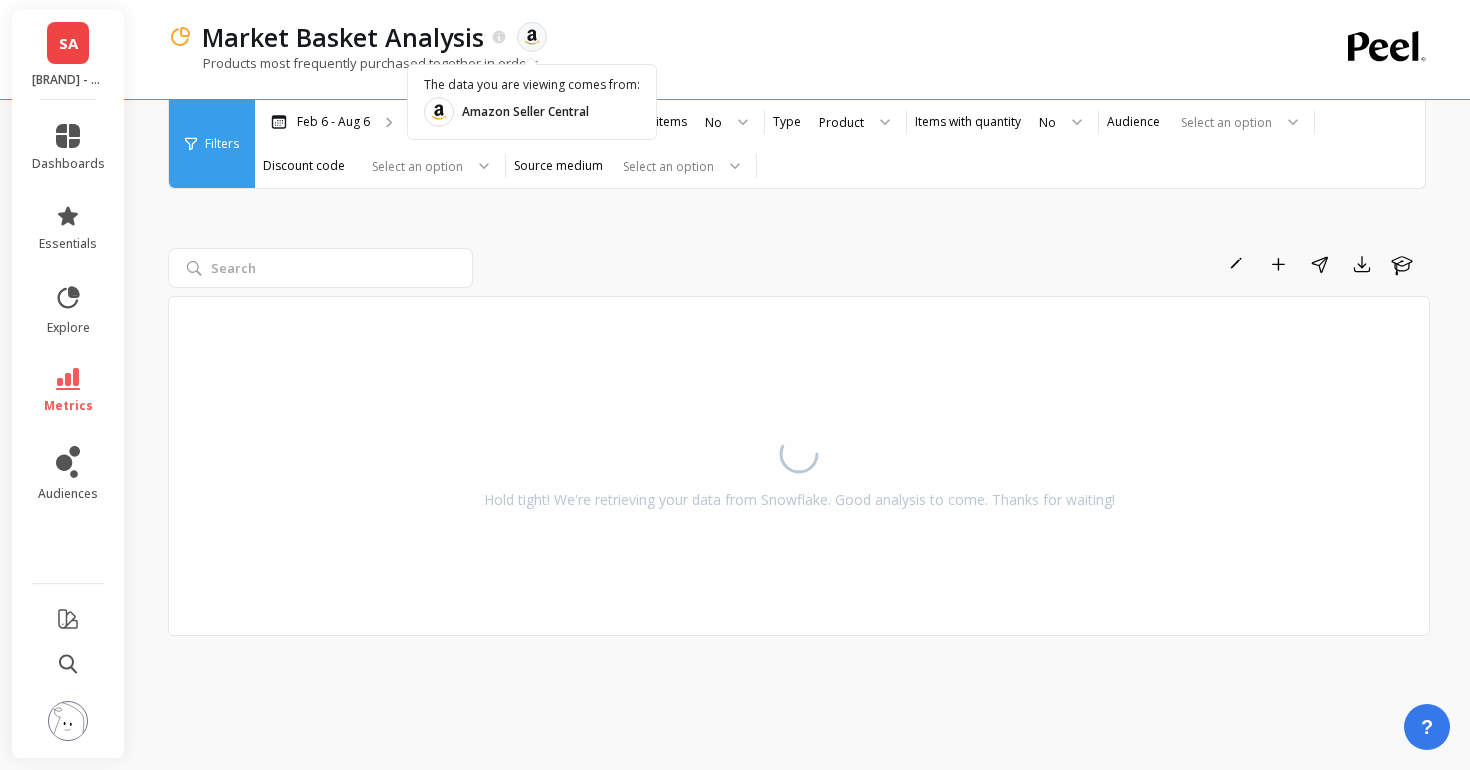 click 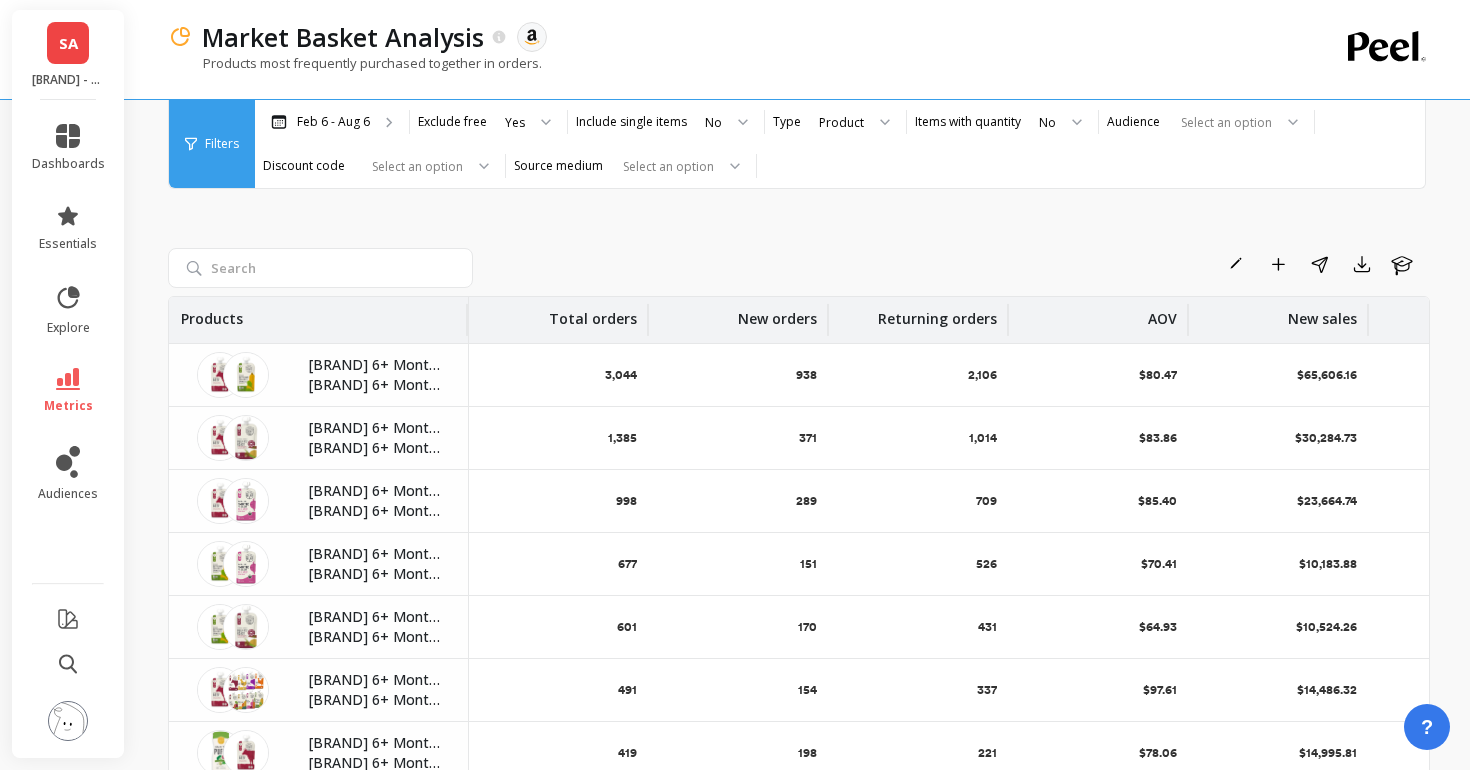 click on "SA" at bounding box center [68, 43] 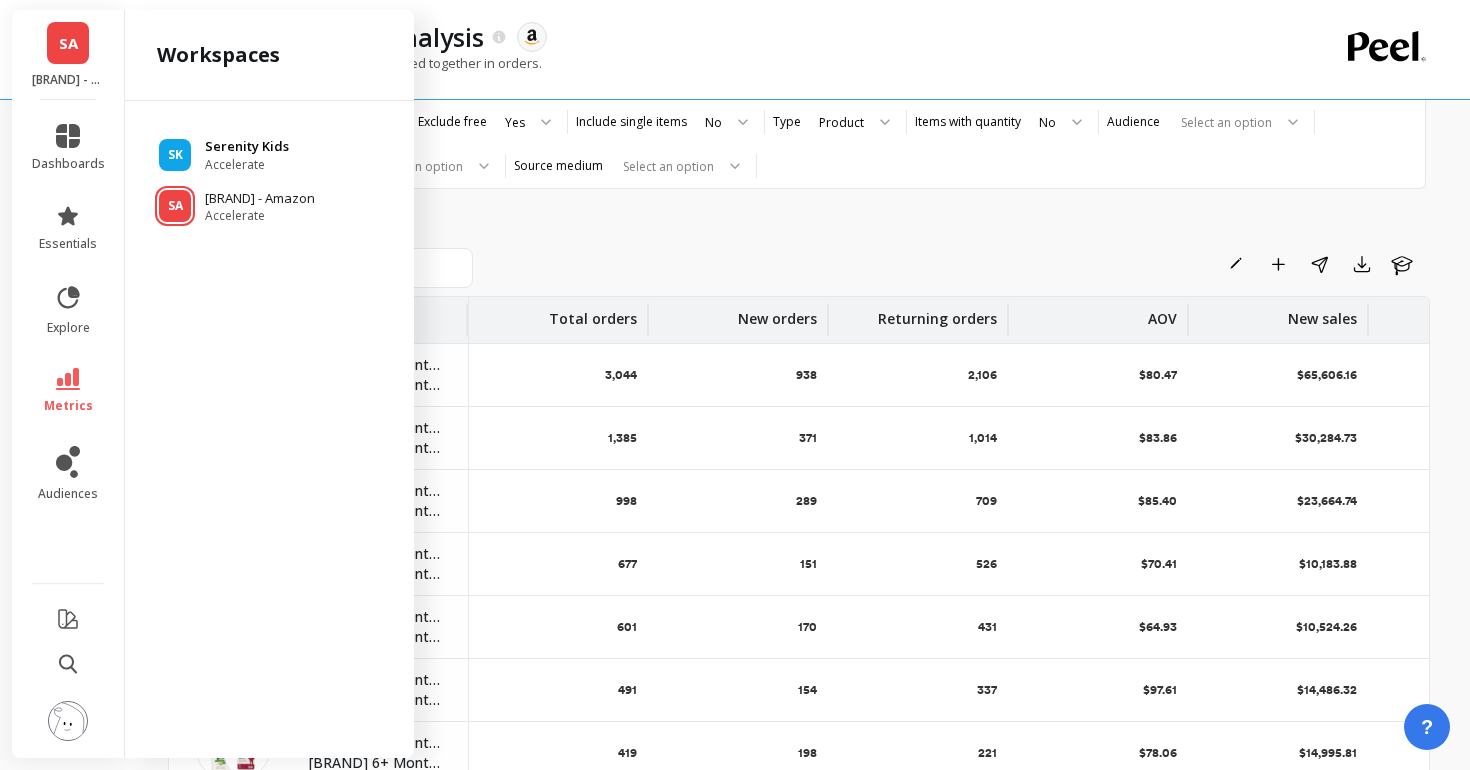 click on "Accelerate" at bounding box center (247, 165) 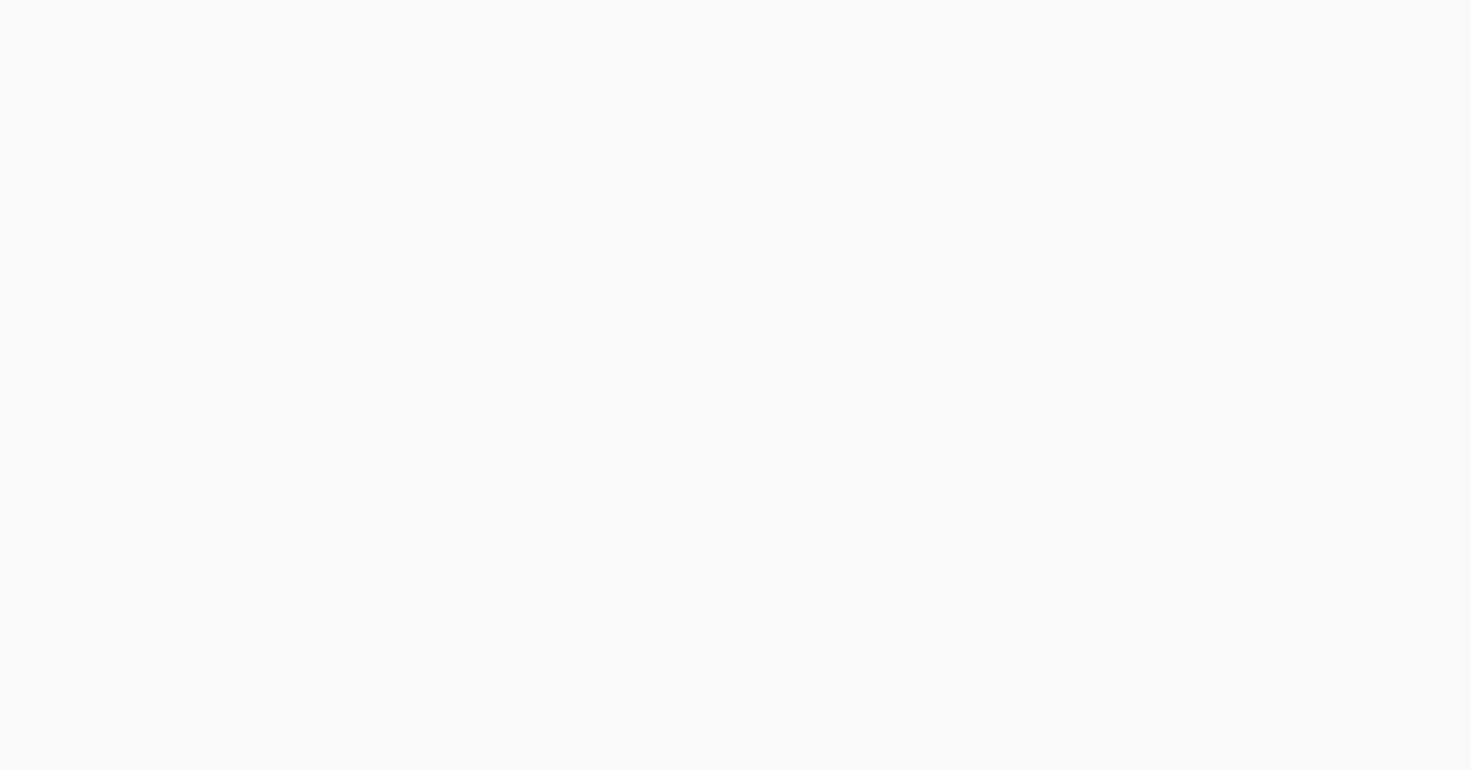 scroll, scrollTop: 0, scrollLeft: 0, axis: both 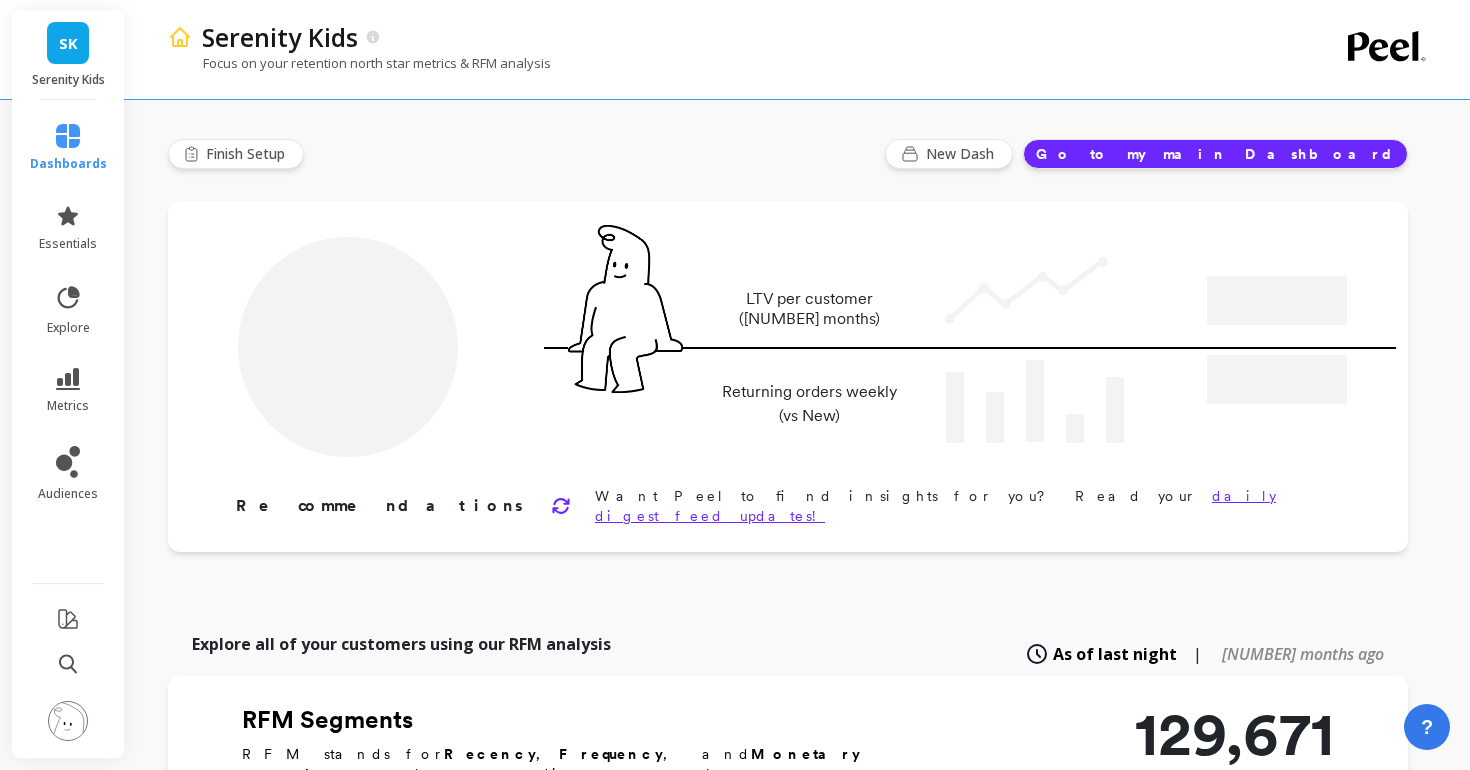 type on "Champions" 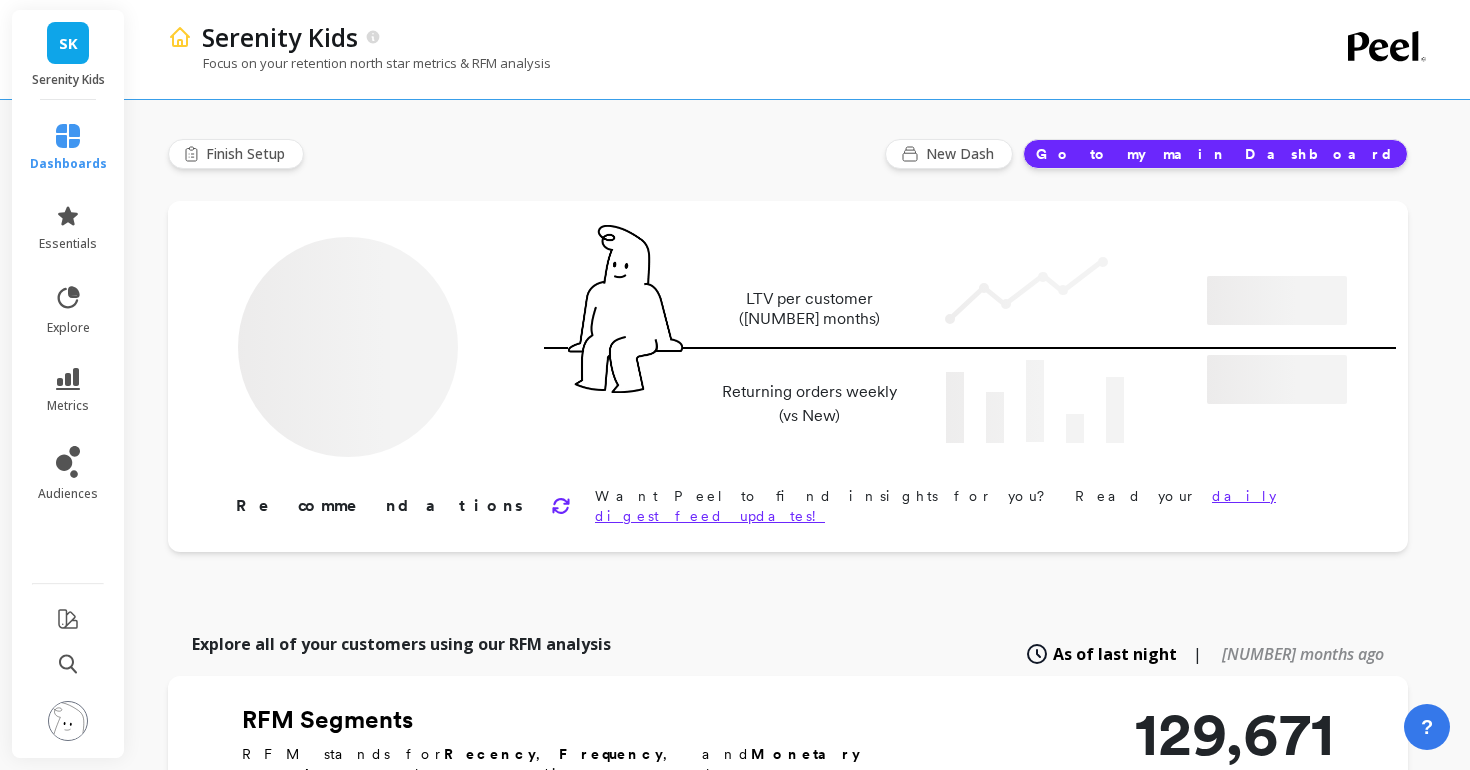 type on "11053" 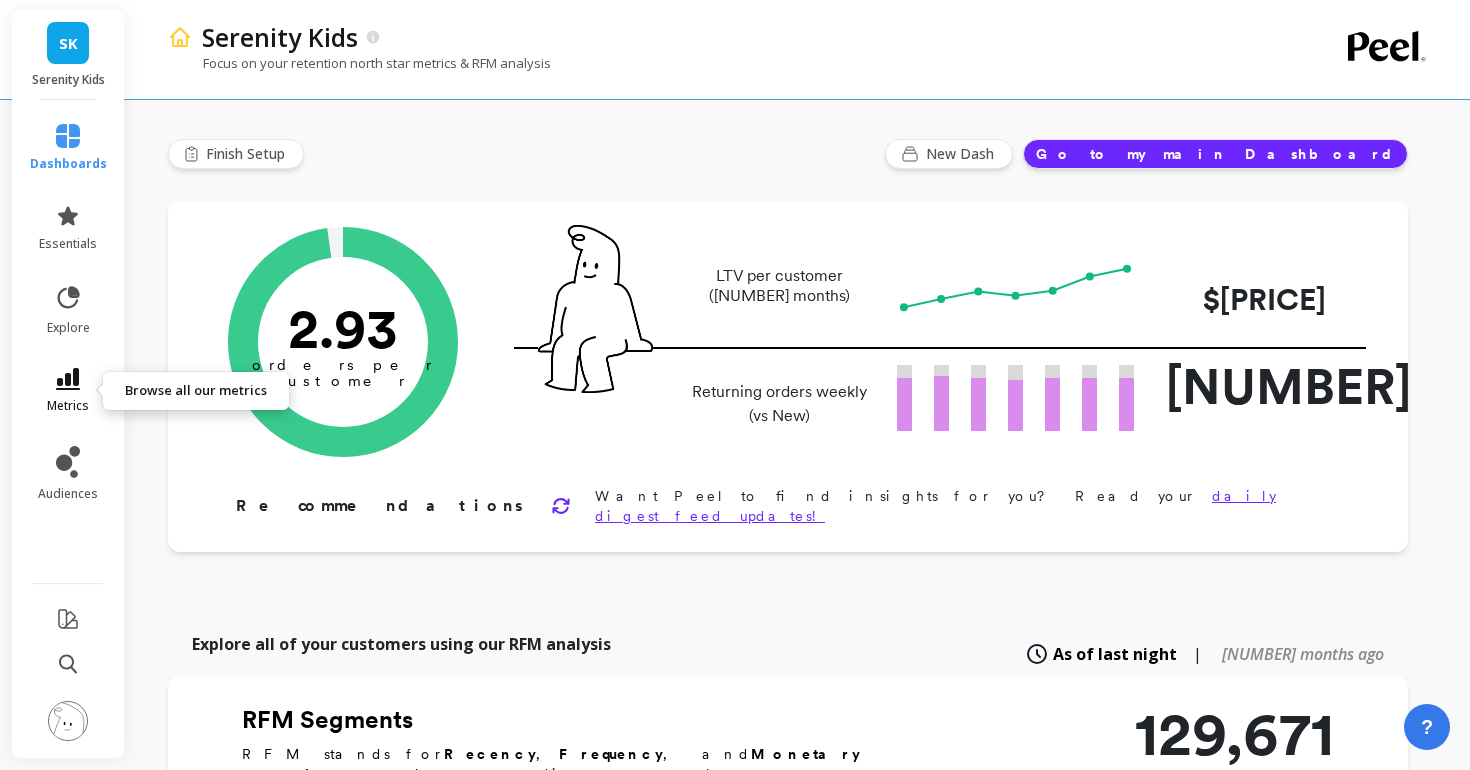 click on "metrics" at bounding box center (68, 391) 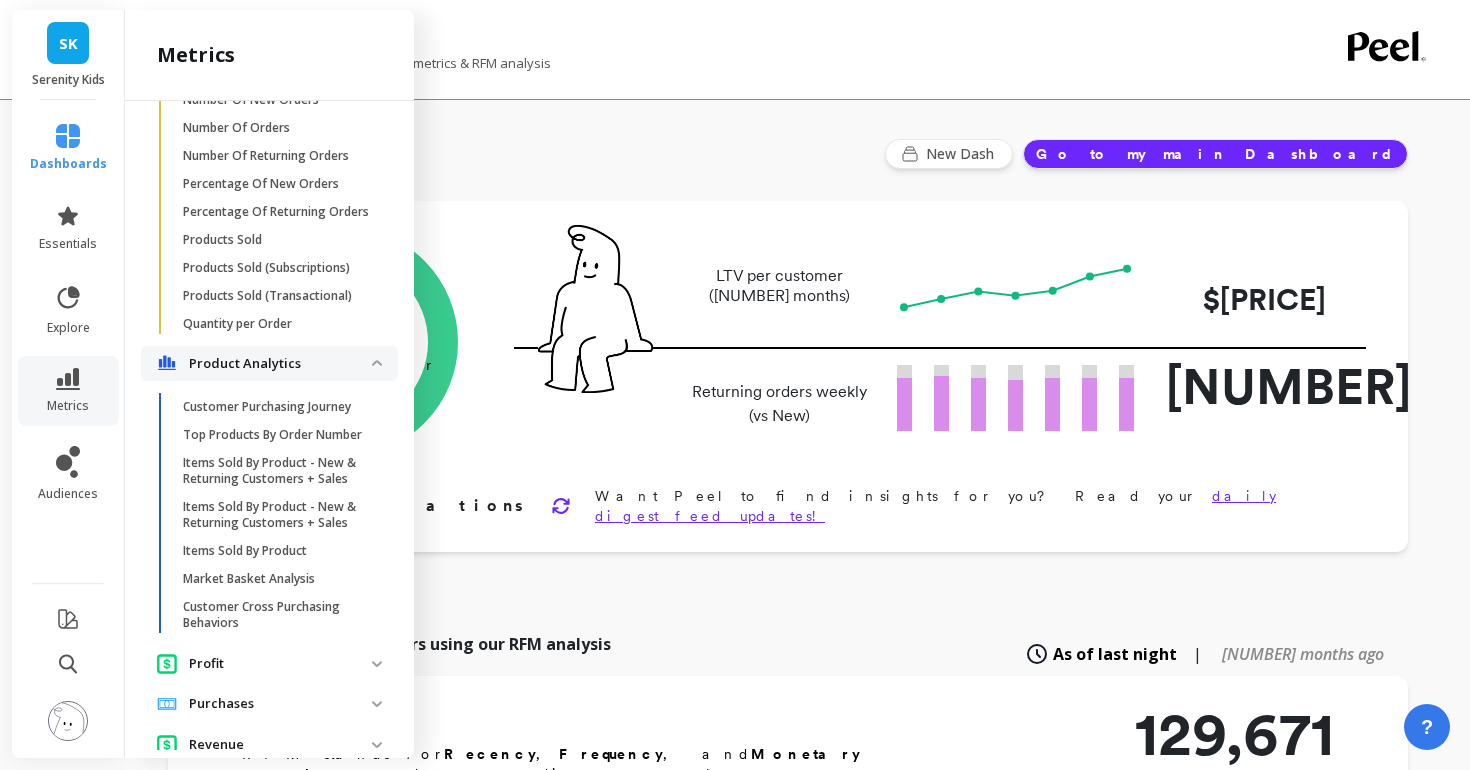scroll, scrollTop: 3122, scrollLeft: 0, axis: vertical 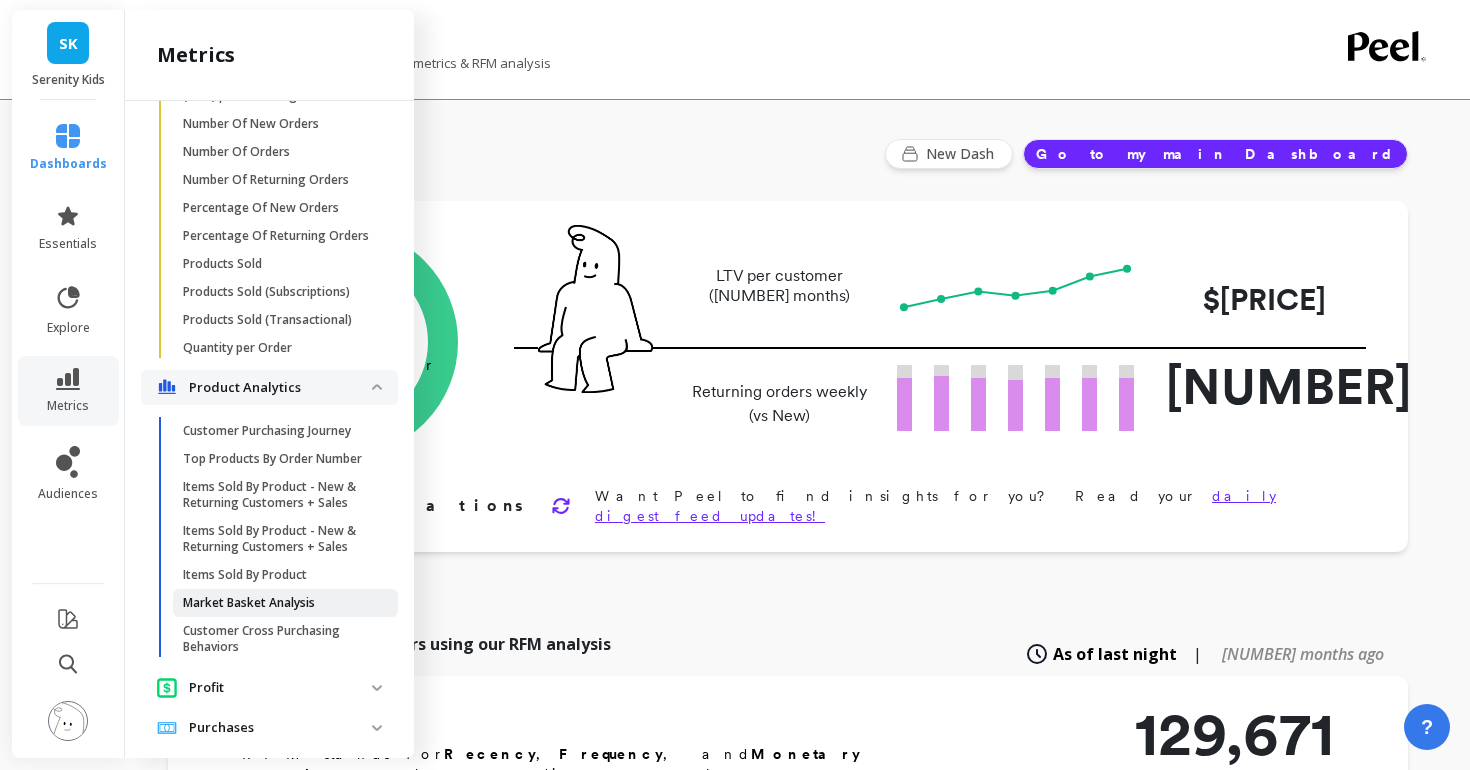 click on "Market Basket Analysis" at bounding box center (249, 603) 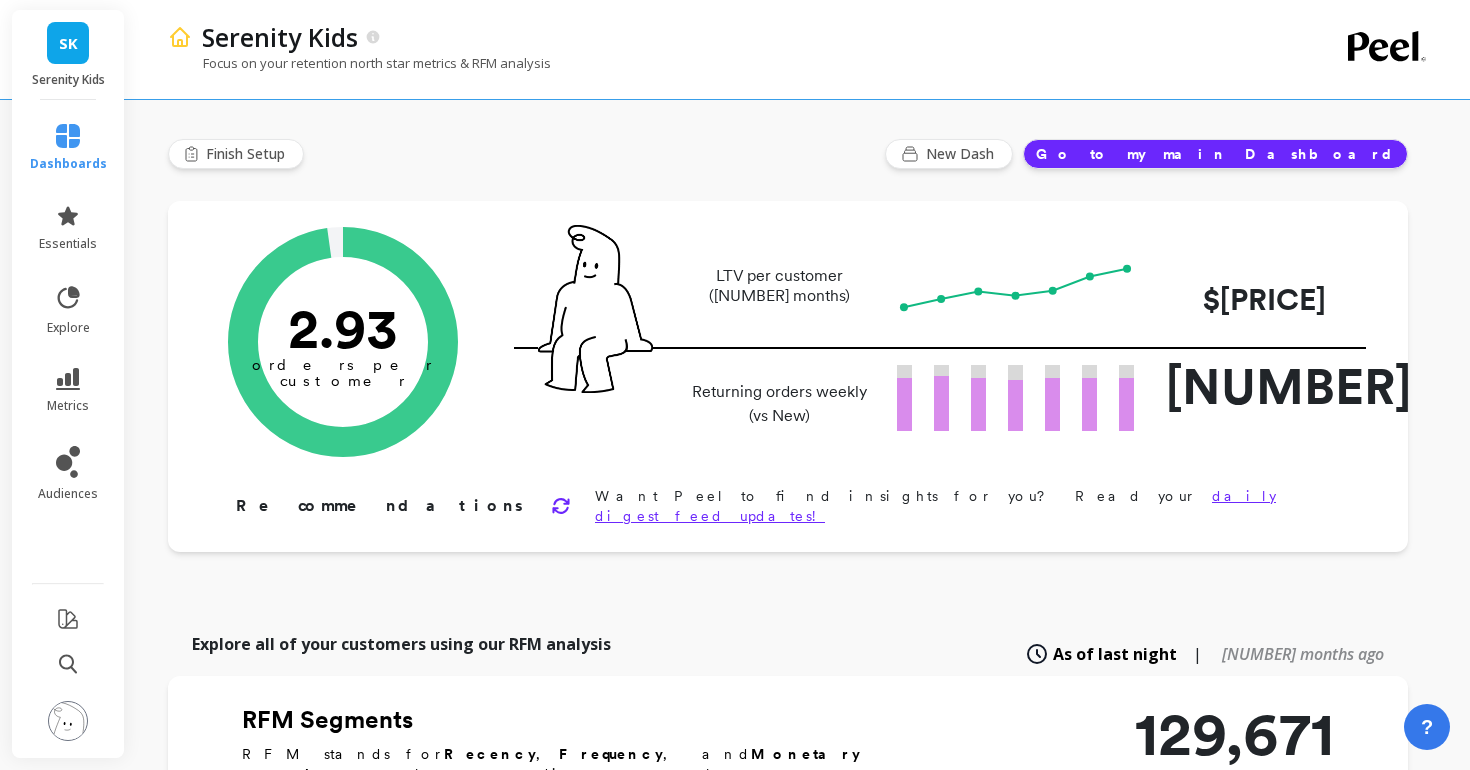 scroll, scrollTop: 0, scrollLeft: 0, axis: both 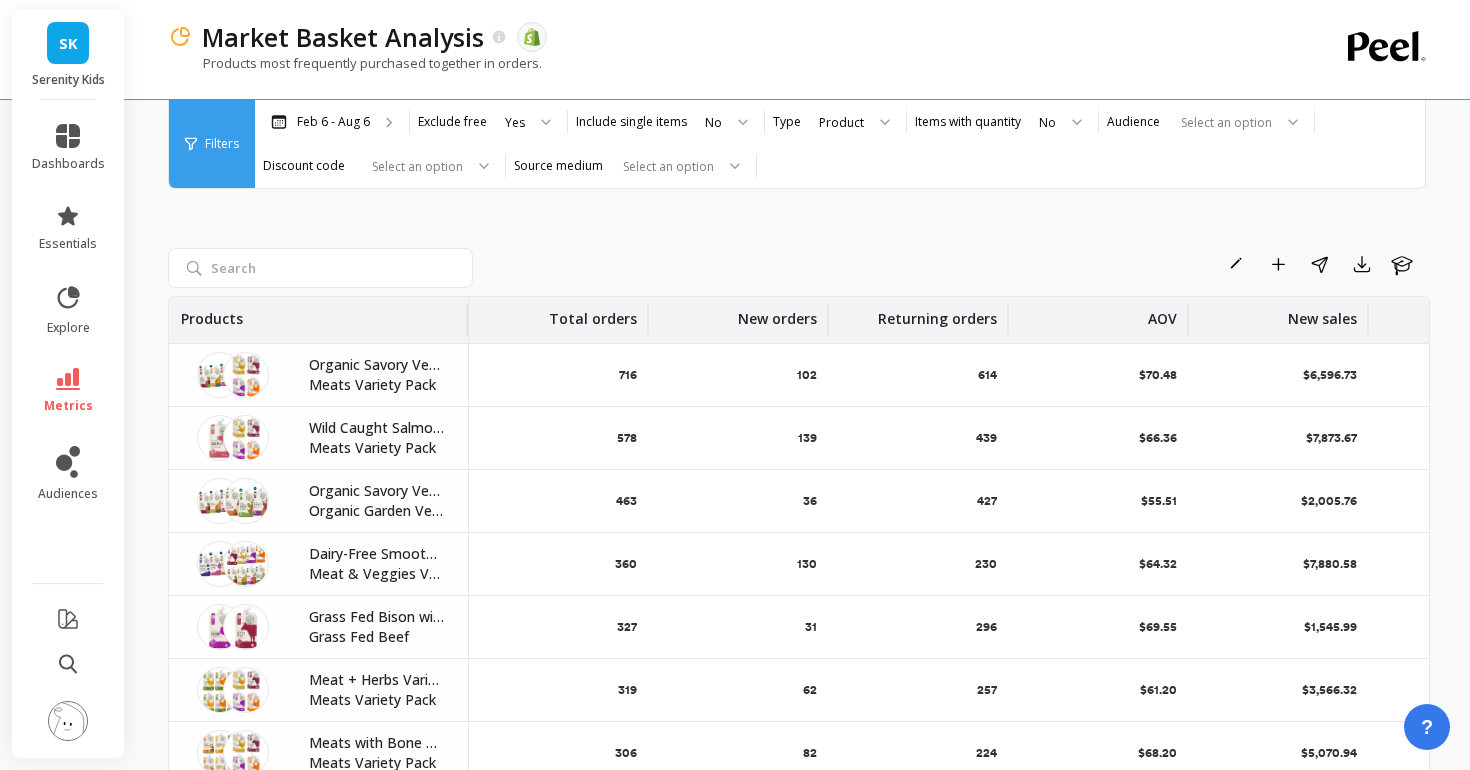 click at bounding box center (246, 375) 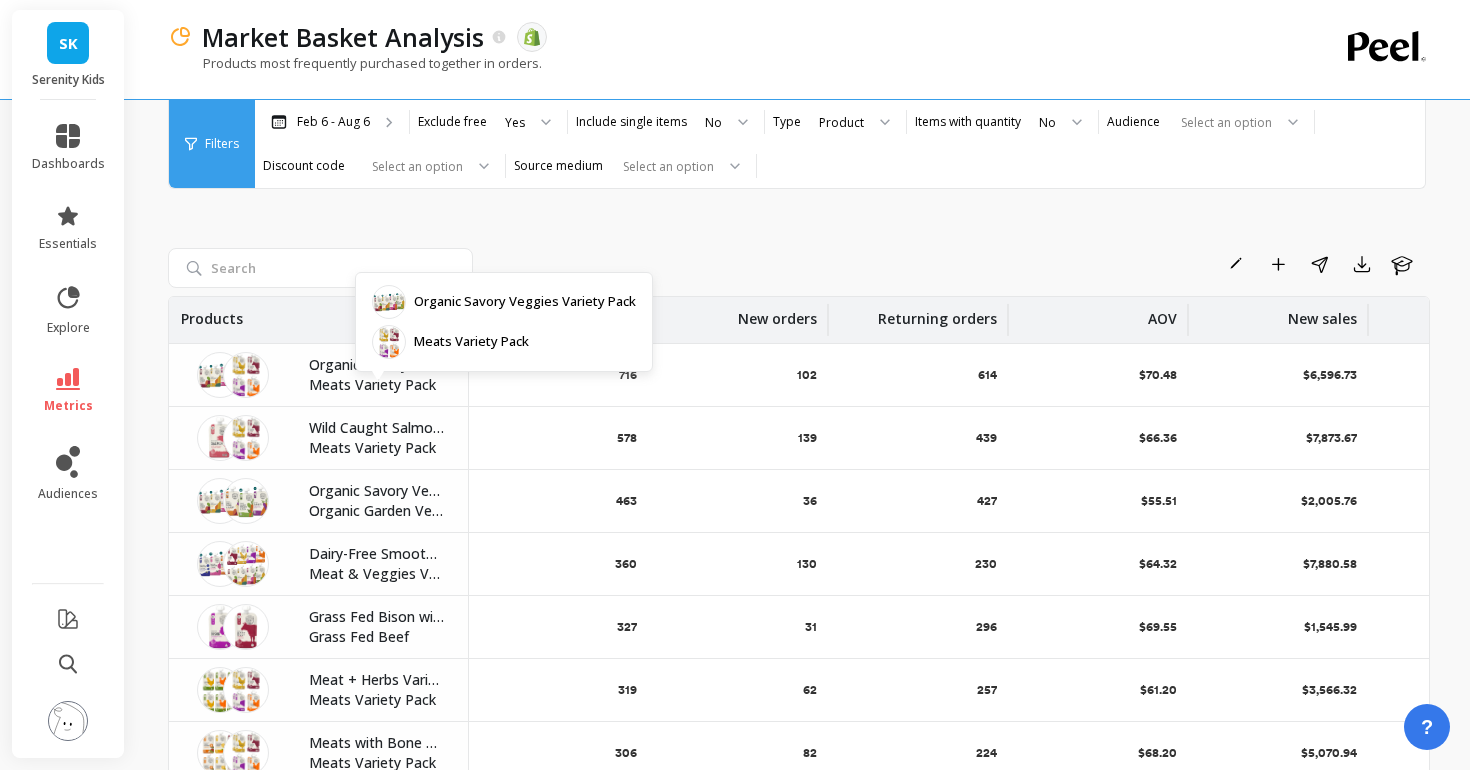 click on "Meats Variety Pack" at bounding box center [376, 385] 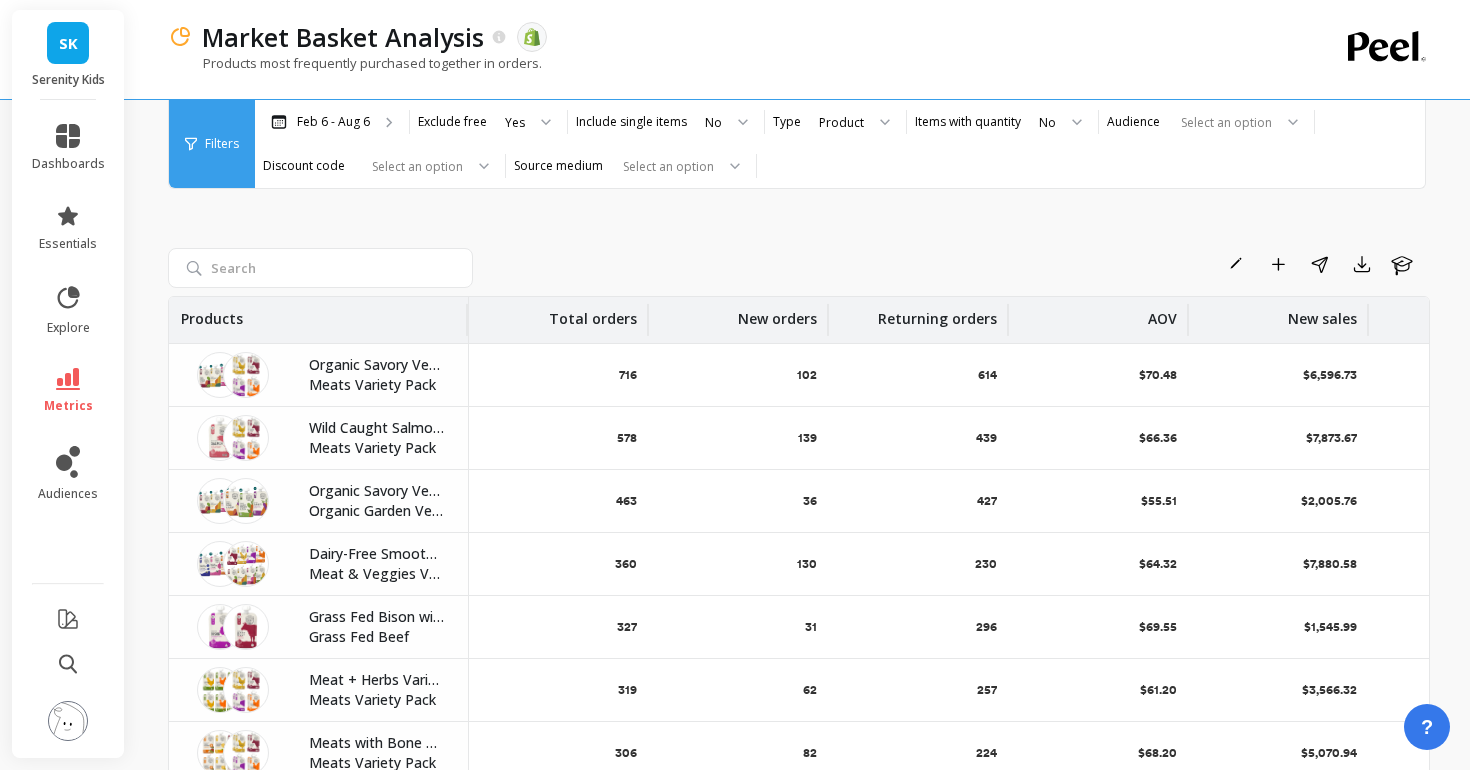 click at bounding box center [246, 375] 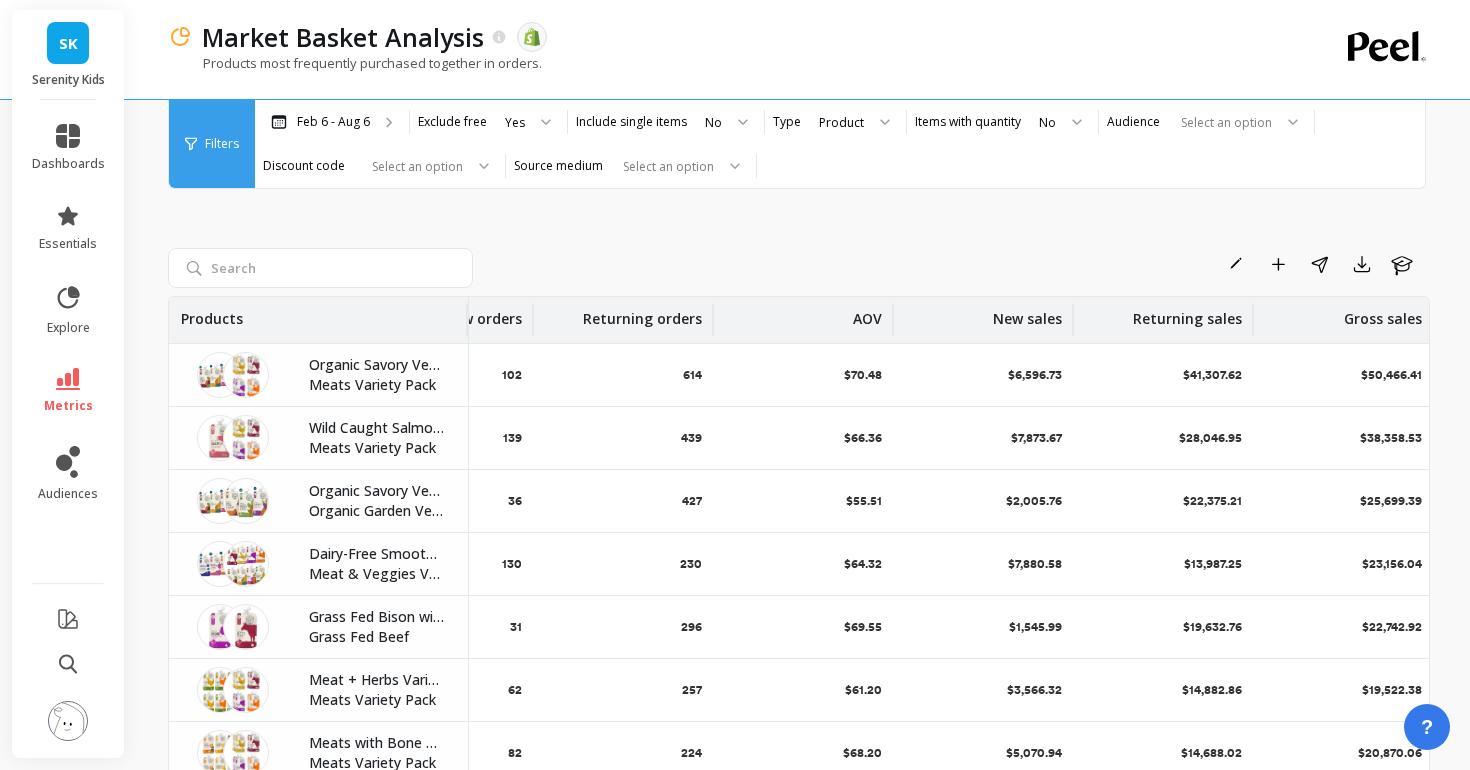 scroll, scrollTop: 0, scrollLeft: 480, axis: horizontal 